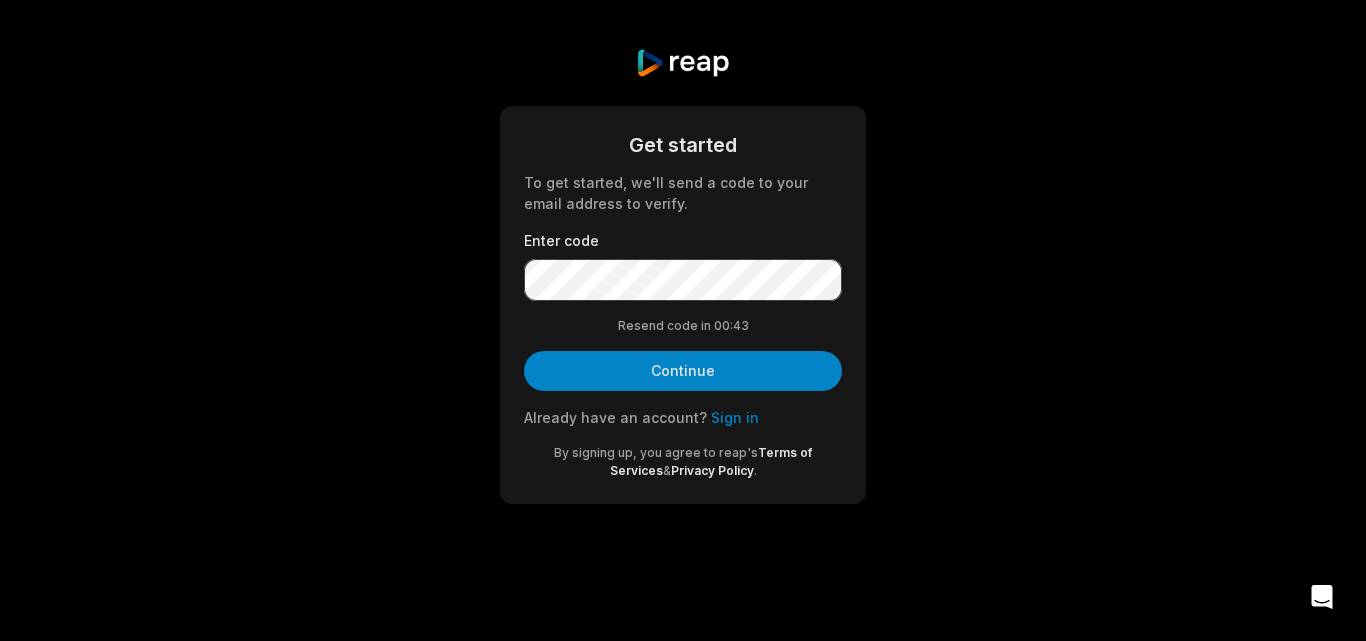 scroll, scrollTop: 0, scrollLeft: 0, axis: both 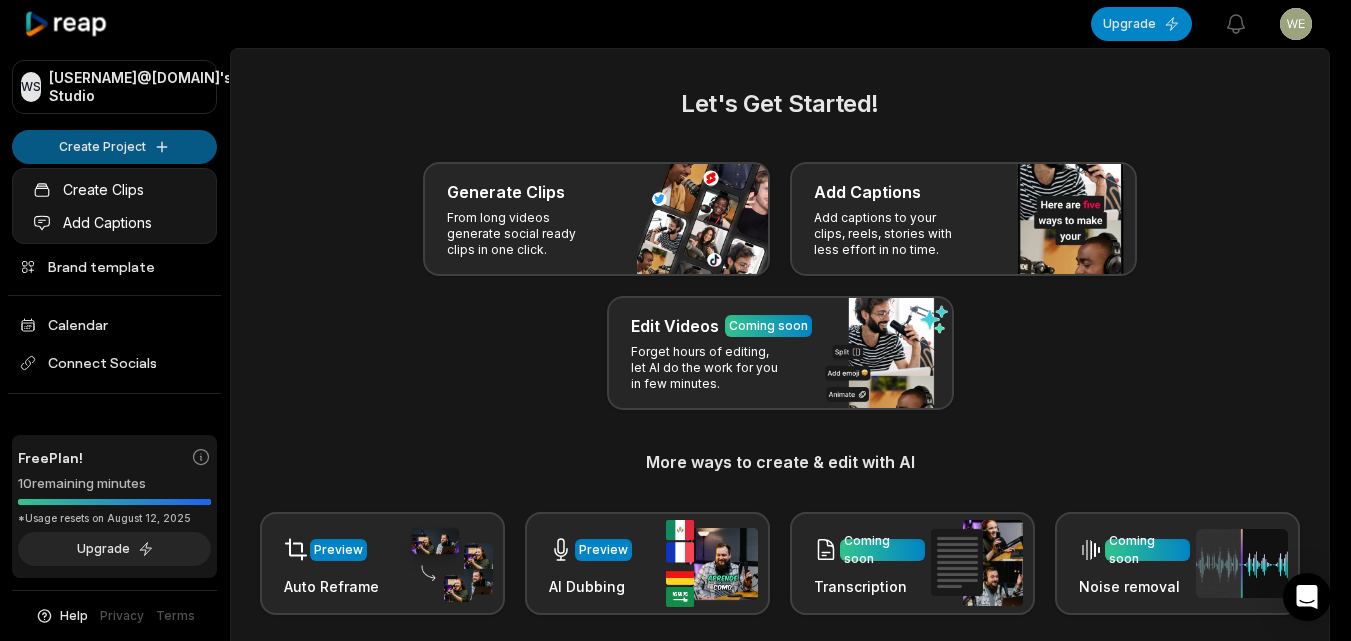 click on "WS Wexjypa@telegmail.com's Studio Create Project Home Projects Brand template Calendar Connect Socials Free  Plan! 10  remaining minutes *Usage resets on August 12, 2025 Upgrade Help Privacy Terms Open sidebar Upgrade View notifications Open user menu   Let's Get Started! Generate Clips From long videos generate social ready clips in one click. Add Captions Add captions to your clips, reels, stories with less effort in no time. Edit Videos Coming soon Forget hours of editing, let AI do the work for you in few minutes. More ways to create & edit with AI Preview Auto Reframe Preview AI Dubbing Coming soon Transcription Coming soon Noise removal Recent Projects View all Made with   in San Francisco
Create Clips Add Captions" at bounding box center [675, 320] 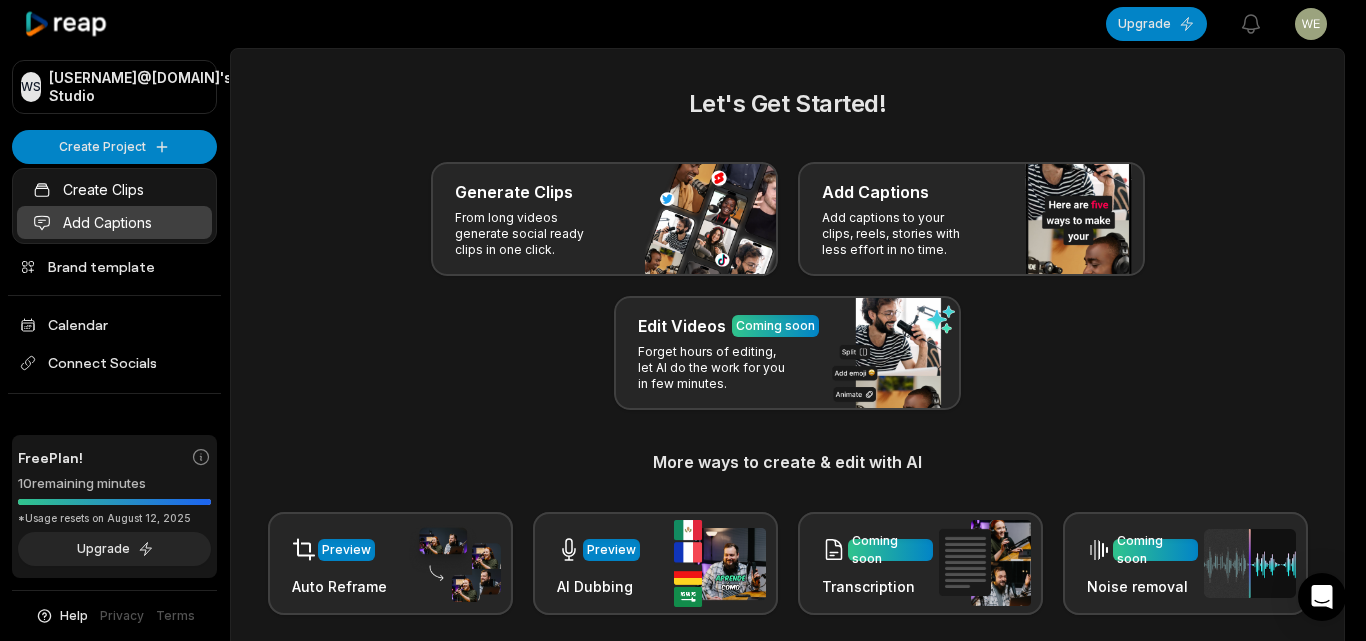 click on "Add Captions" at bounding box center (114, 222) 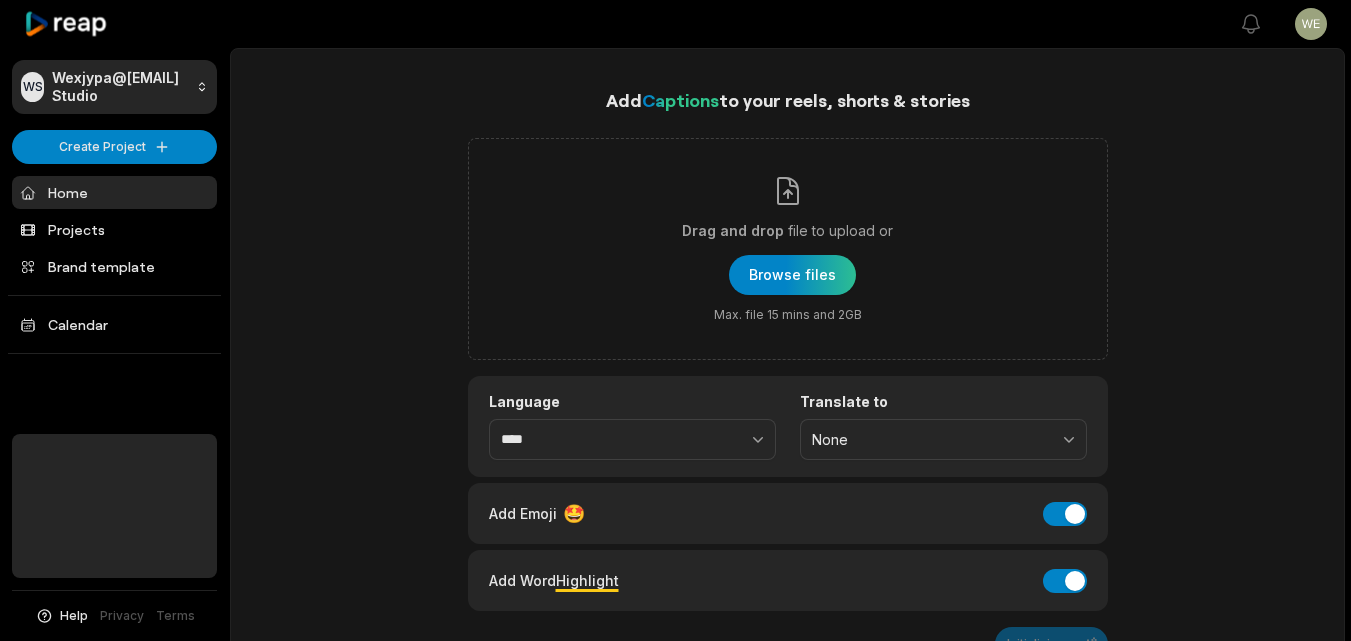 scroll, scrollTop: 0, scrollLeft: 0, axis: both 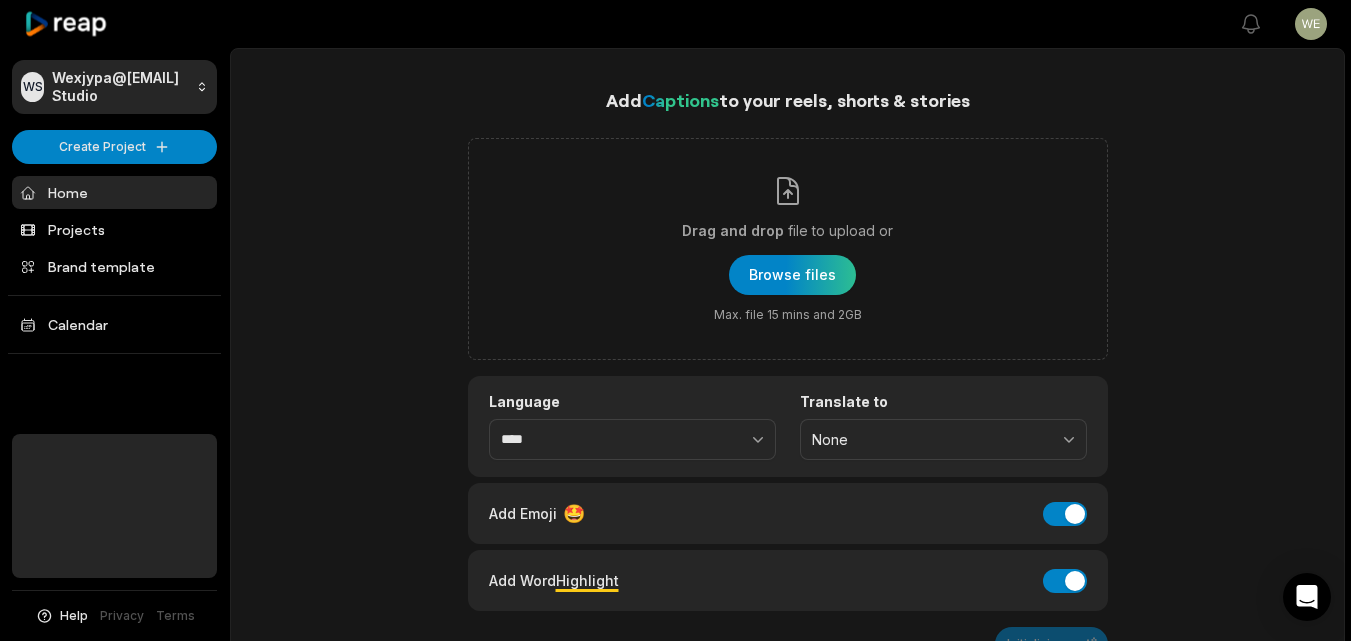 click at bounding box center [792, 275] 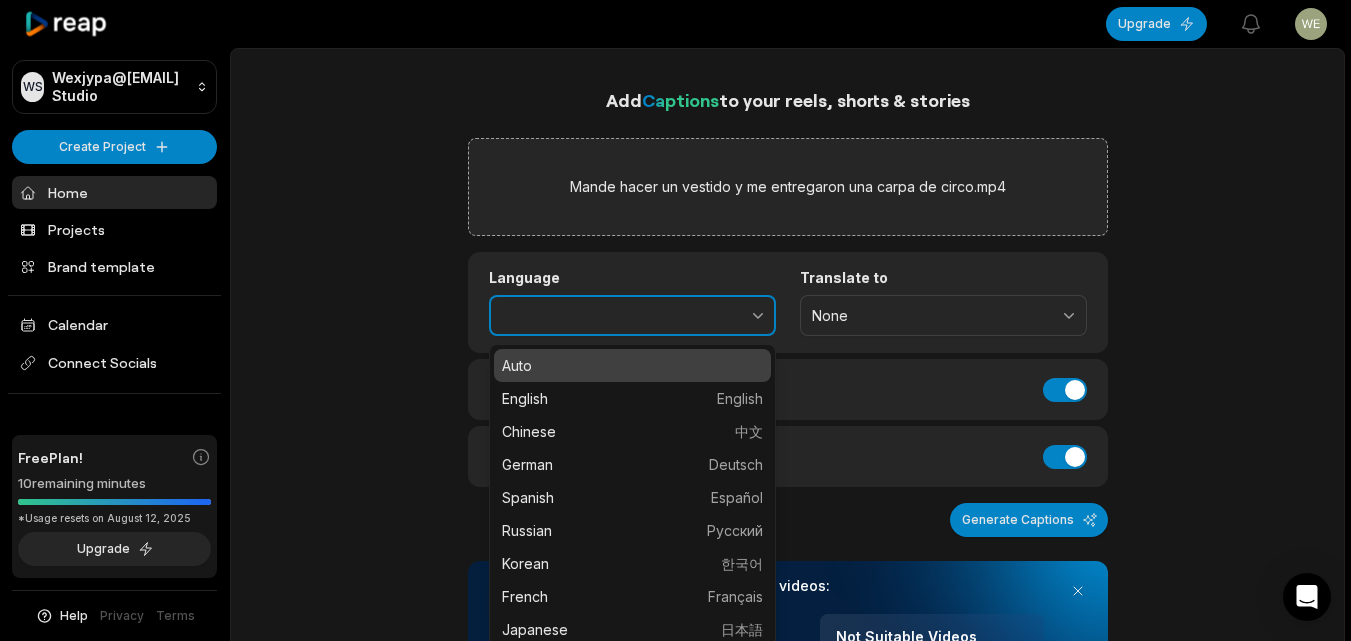click 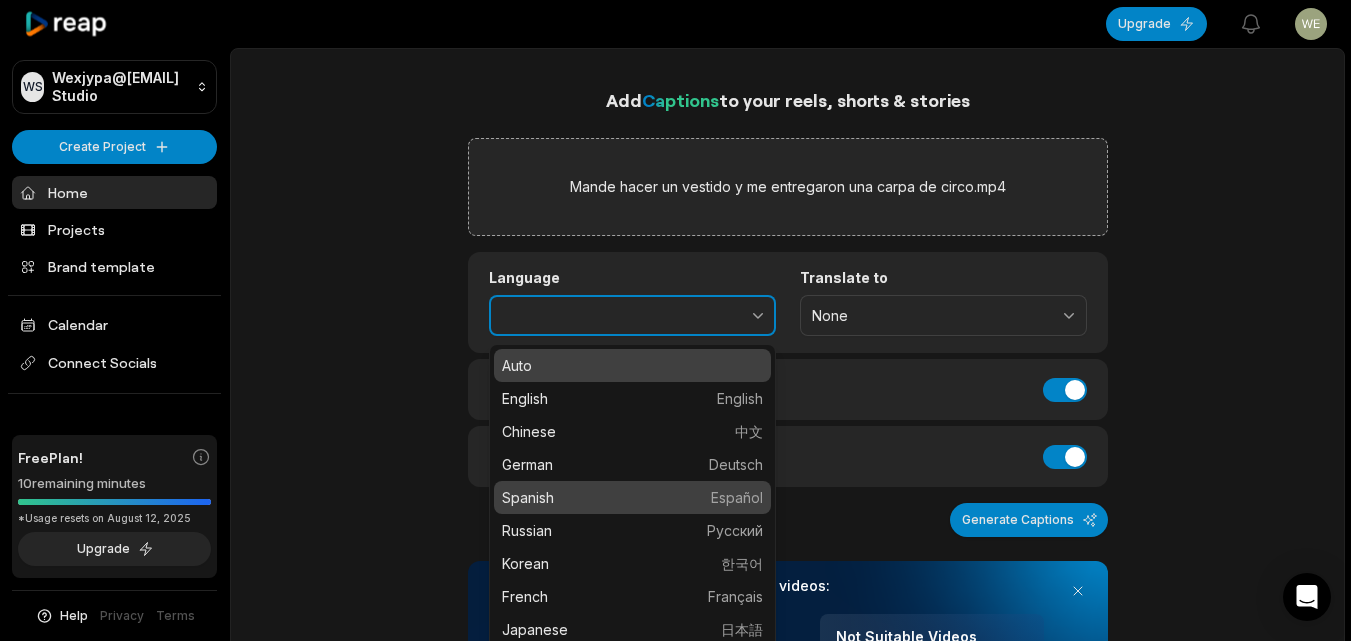 type on "*******" 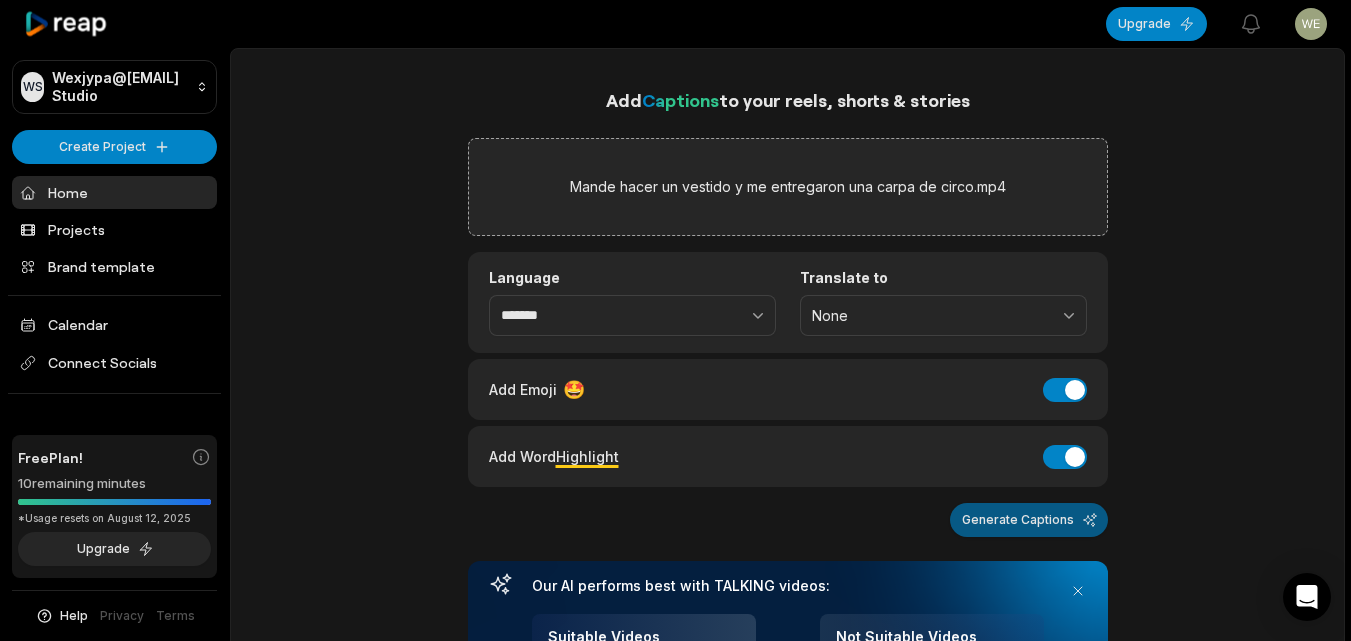 click on "Generate Captions" at bounding box center [1029, 520] 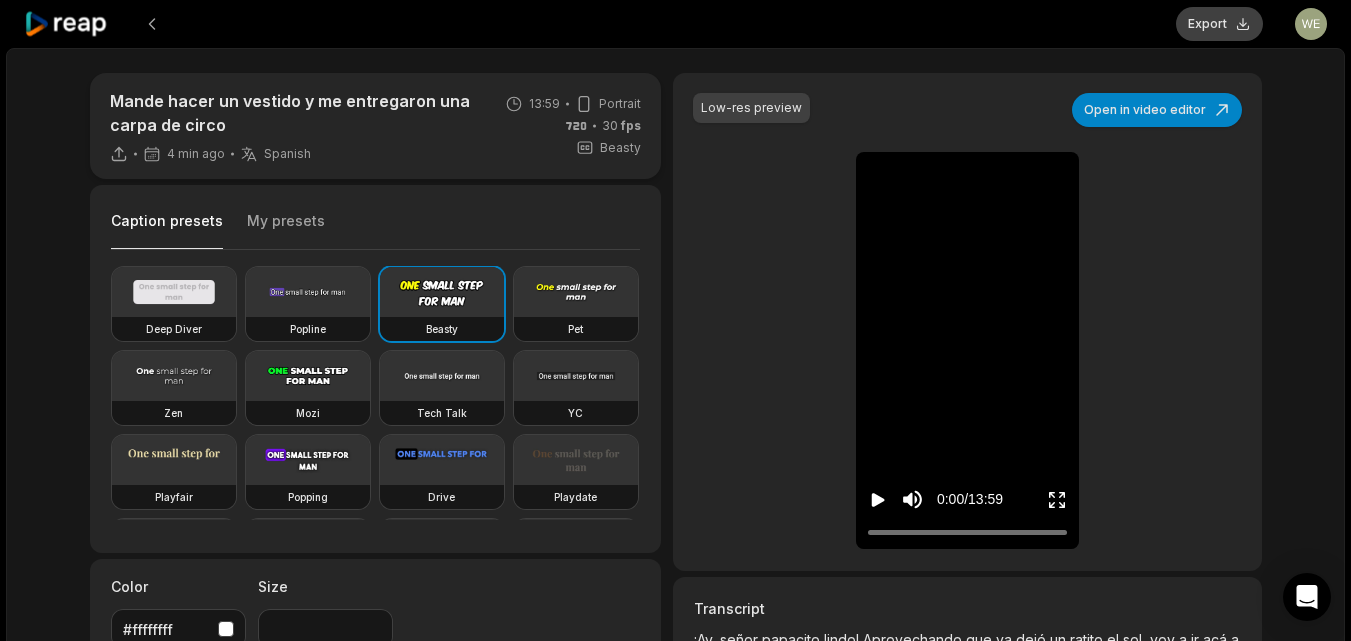 click on "Export" at bounding box center (1219, 24) 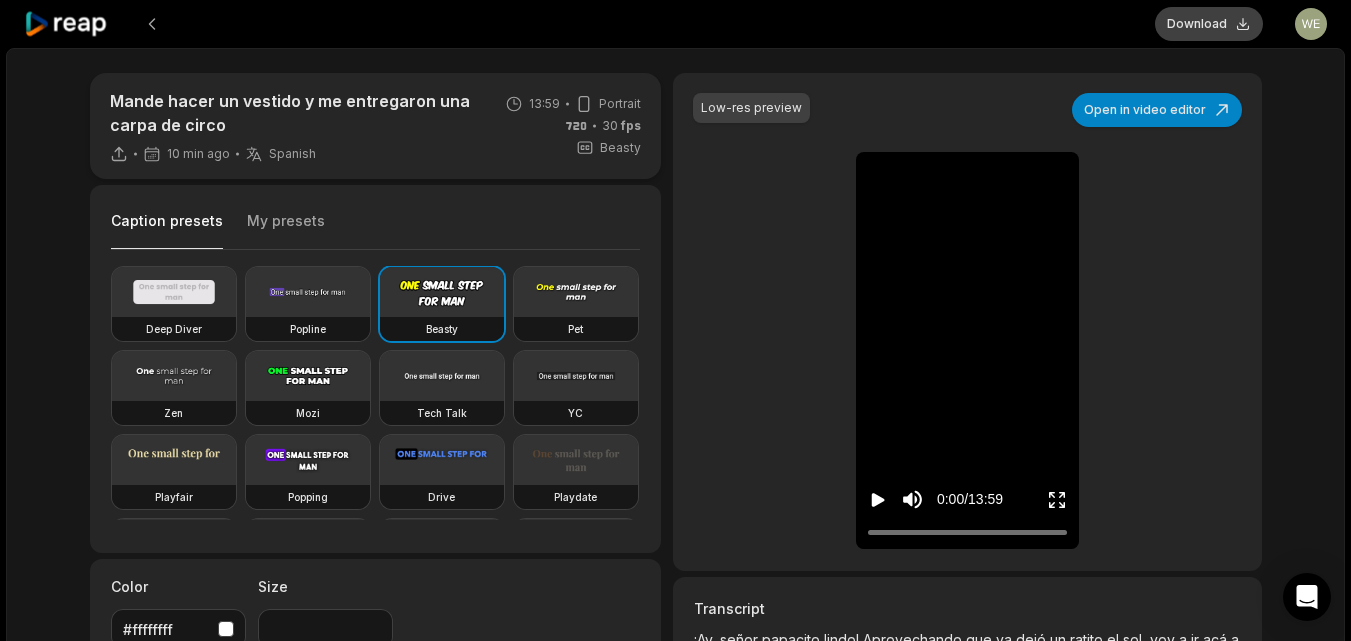 click on "Download" at bounding box center [1209, 24] 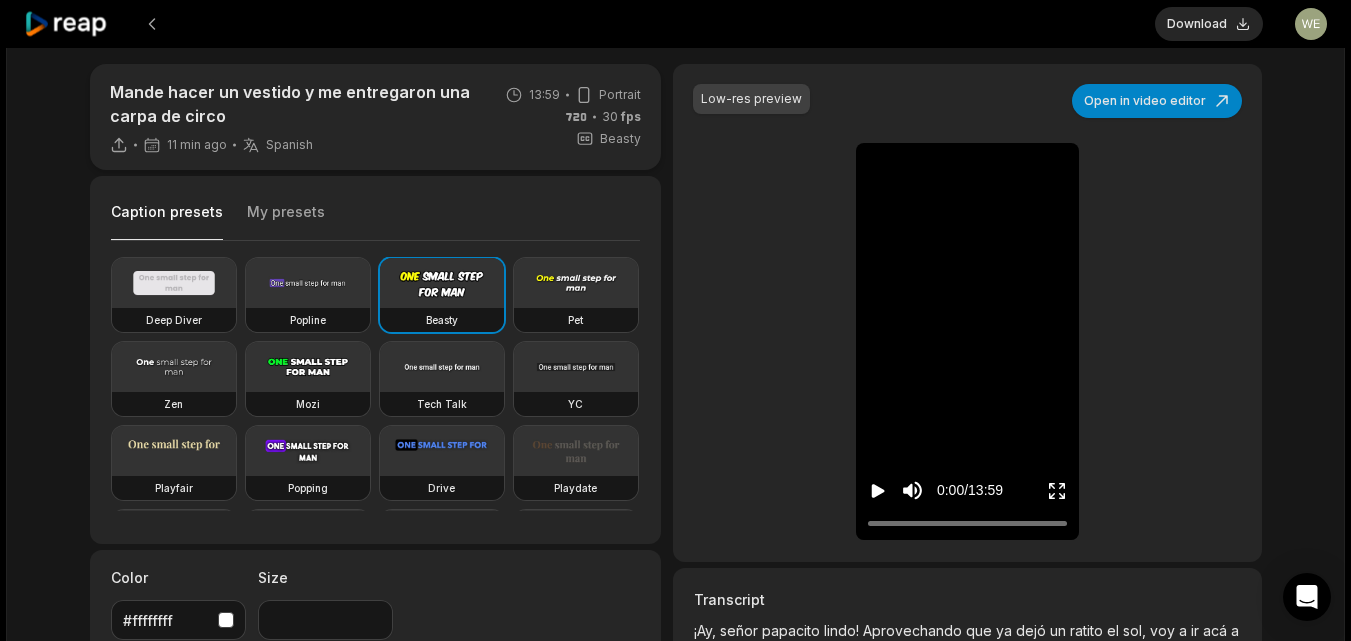 scroll, scrollTop: 0, scrollLeft: 0, axis: both 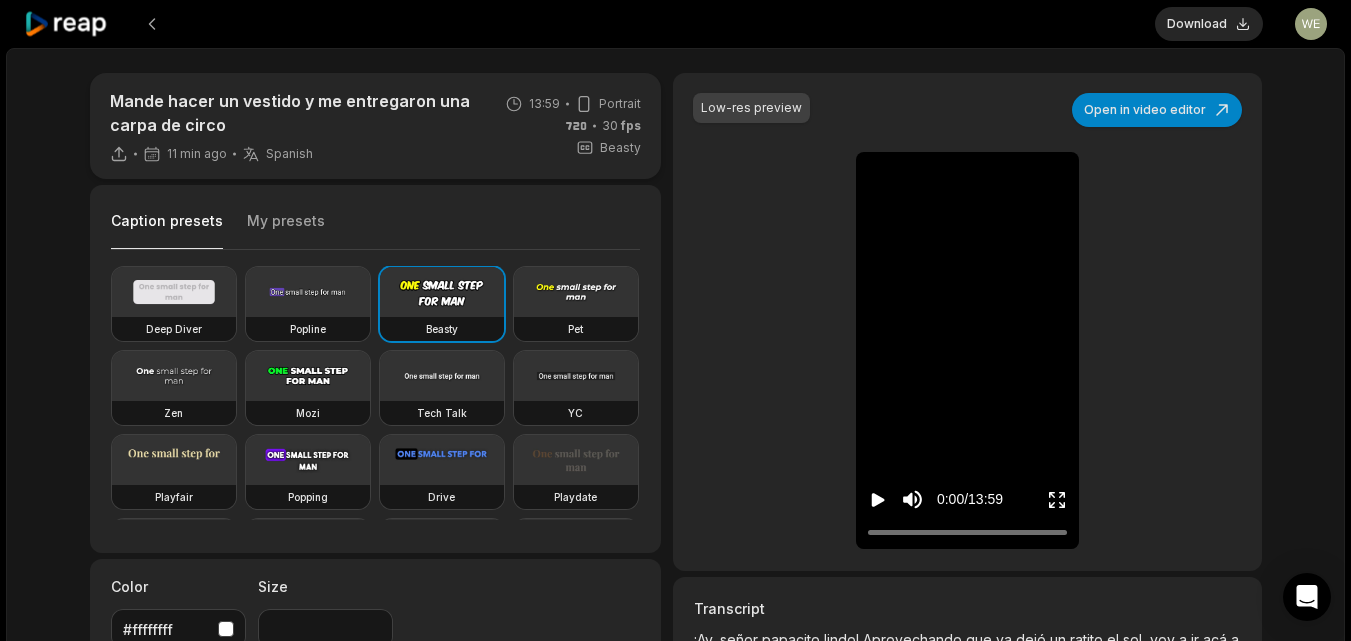 click 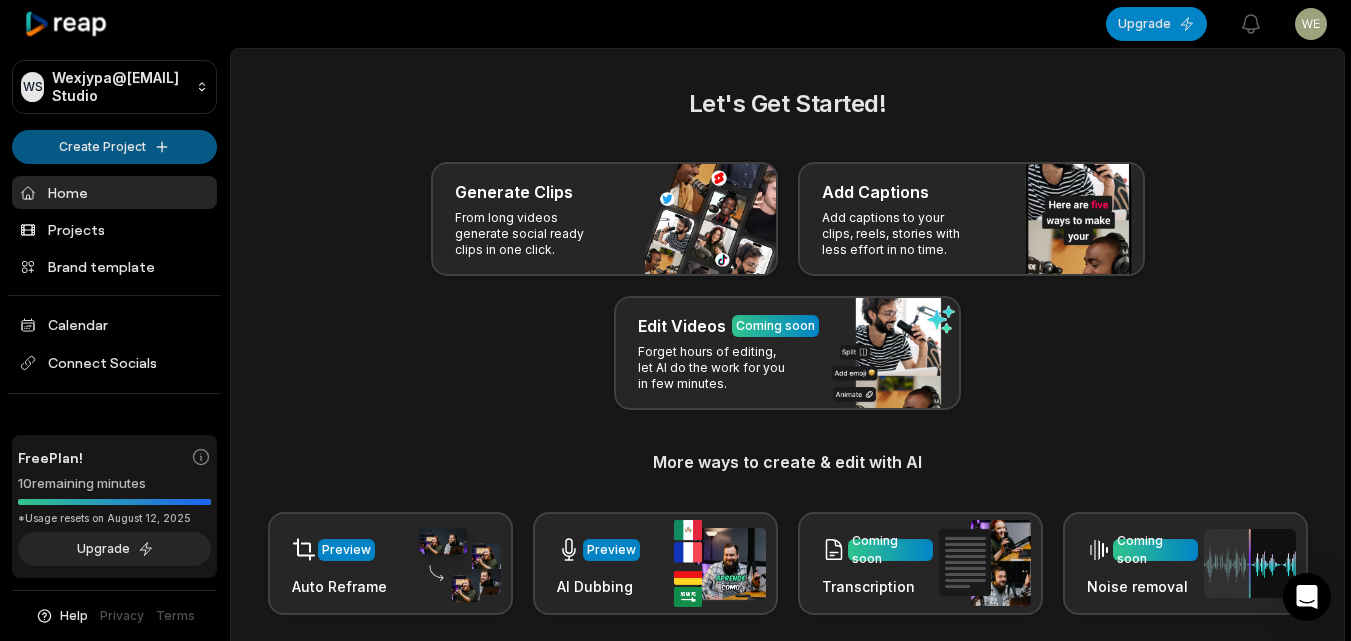 click on "WS Wexjypa@telegmail.com's Studio Create Project Home Projects Brand template Calendar Connect Socials Free  Plan! 10  remaining minutes *Usage resets on August 12, 2025 Upgrade Help Privacy Terms Open sidebar Upgrade View notifications Open user menu   Let's Get Started! Generate Clips From long videos generate social ready clips in one click. Add Captions Add captions to your clips, reels, stories with less effort in no time. Edit Videos Coming soon Forget hours of editing, let AI do the work for you in few minutes. More ways to create & edit with AI Preview Auto Reframe Preview AI Dubbing Coming soon Transcription Coming soon Noise removal Recent Projects View all Caption 13:59 Mande hacer un vestido y me entregaron una carpa de circo Open options 31 minutes ago Made with   in San Francisco" at bounding box center (675, 320) 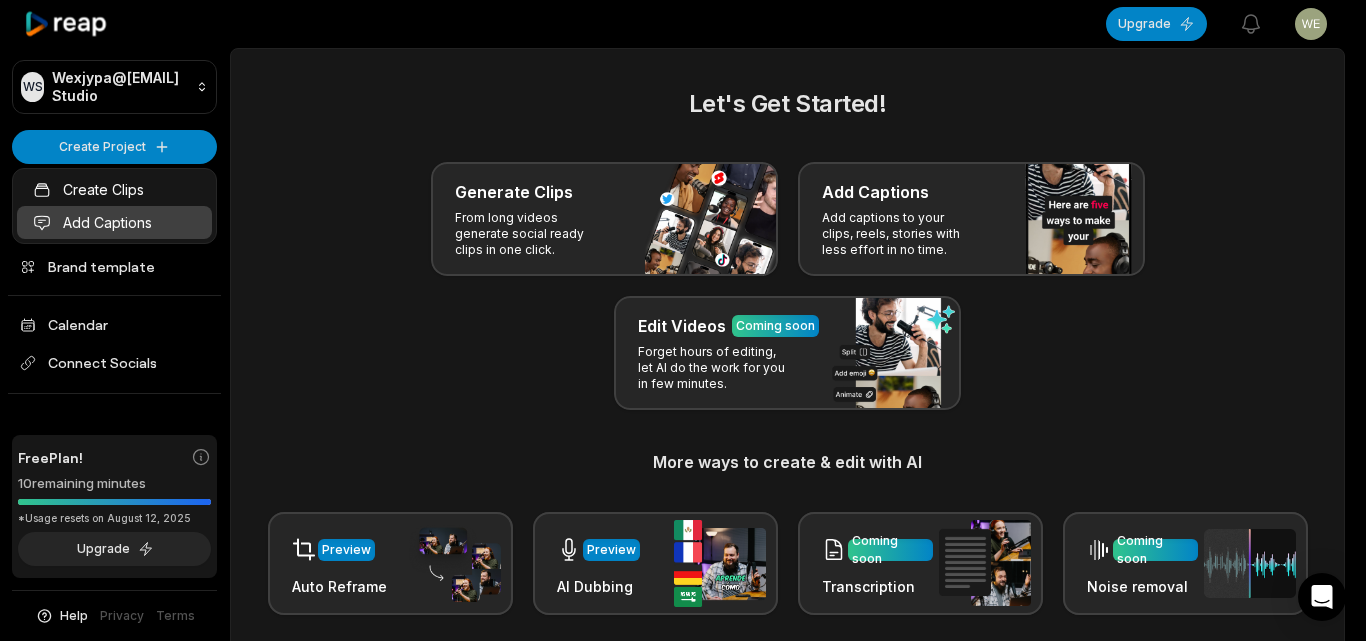 click on "Add Captions" at bounding box center (114, 222) 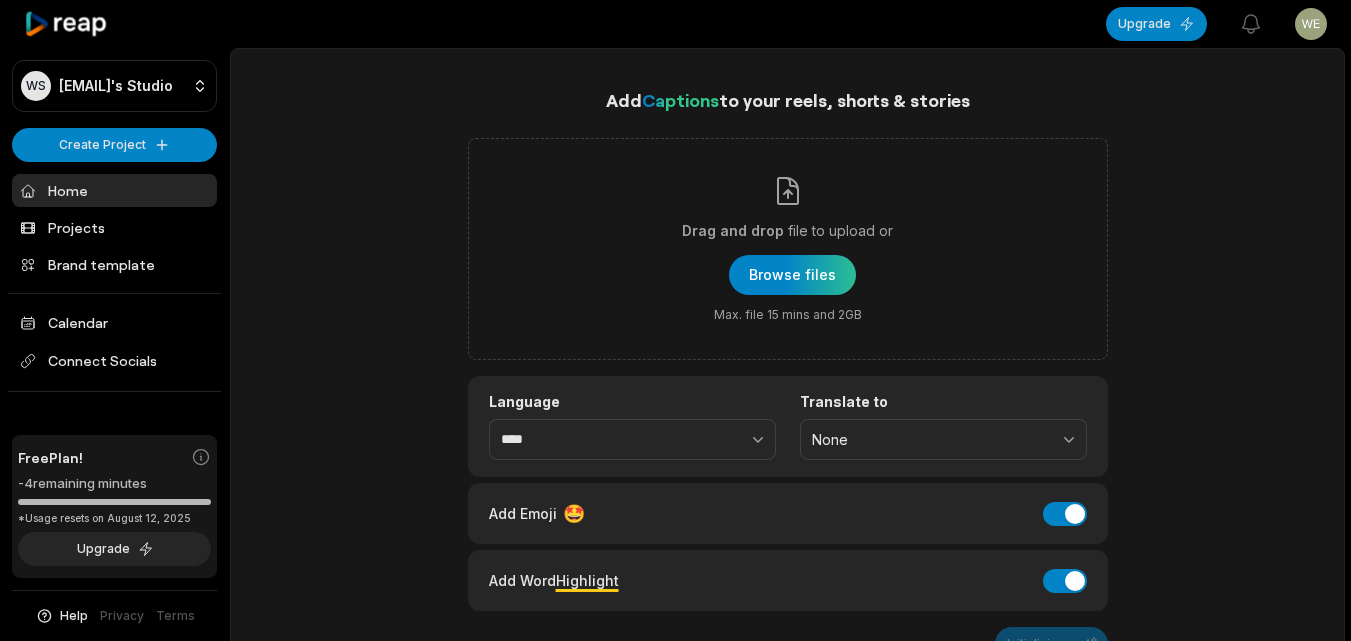 scroll, scrollTop: 0, scrollLeft: 0, axis: both 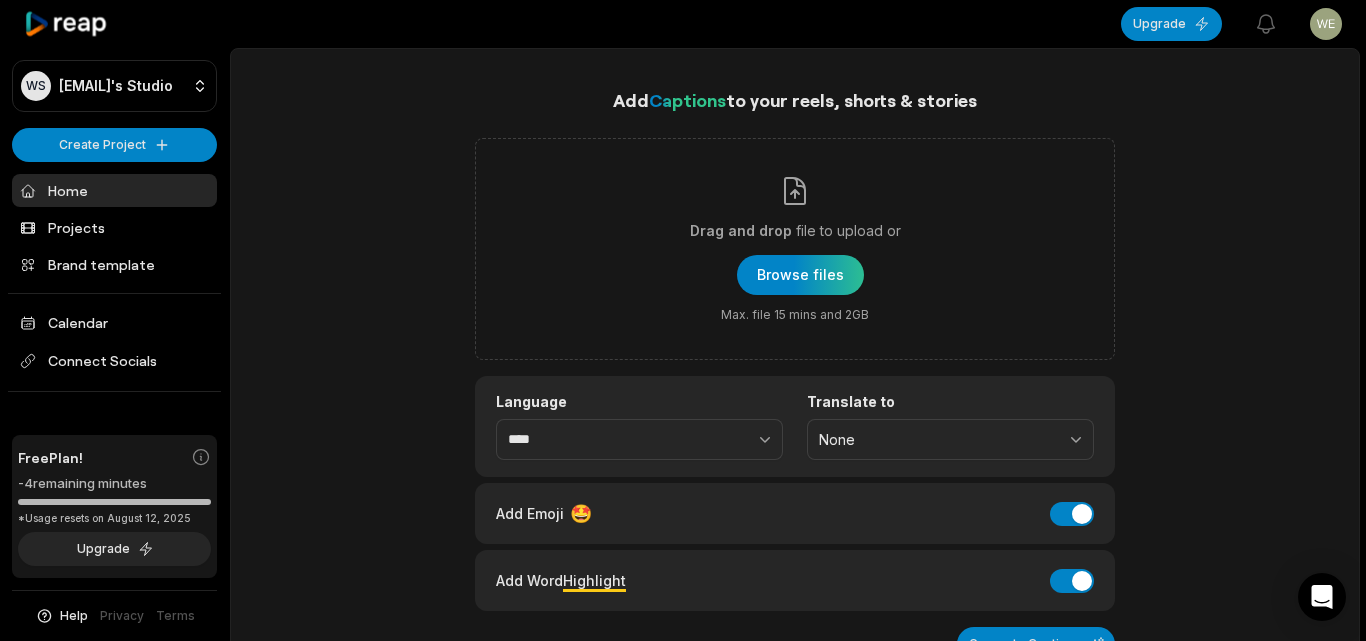 click on "WS [EMAIL]'s Studio Create Project Home Projects Brand template Calendar Connect Socials Free Plan! -4 remaining minutes *Usage resets on August 12, 2025 Upgrade Help Privacy Terms Open sidebar Upgrade View notifications Open user menu Add Captions to your reels, shorts & stories Drag and drop file to upload or Browse files Max. file 15 mins and 2GB Language **** Translate to None Add Emoji 🤩 Add Emoji Add Word Highlight Add Word Highlight Generate Captions Our AI performs best with TALKING videos: Suitable Videos Chatcasts Educational Commentaries Interviews Speeches Not Suitable Videos Vlogs videos Music Videos Live Videos Recent Projects View all Caption 13:59 Mande hacer un vestido y me entregaron una carpa de circo Open options 31 minutes ago Made with in [CITY]" at bounding box center (683, 320) 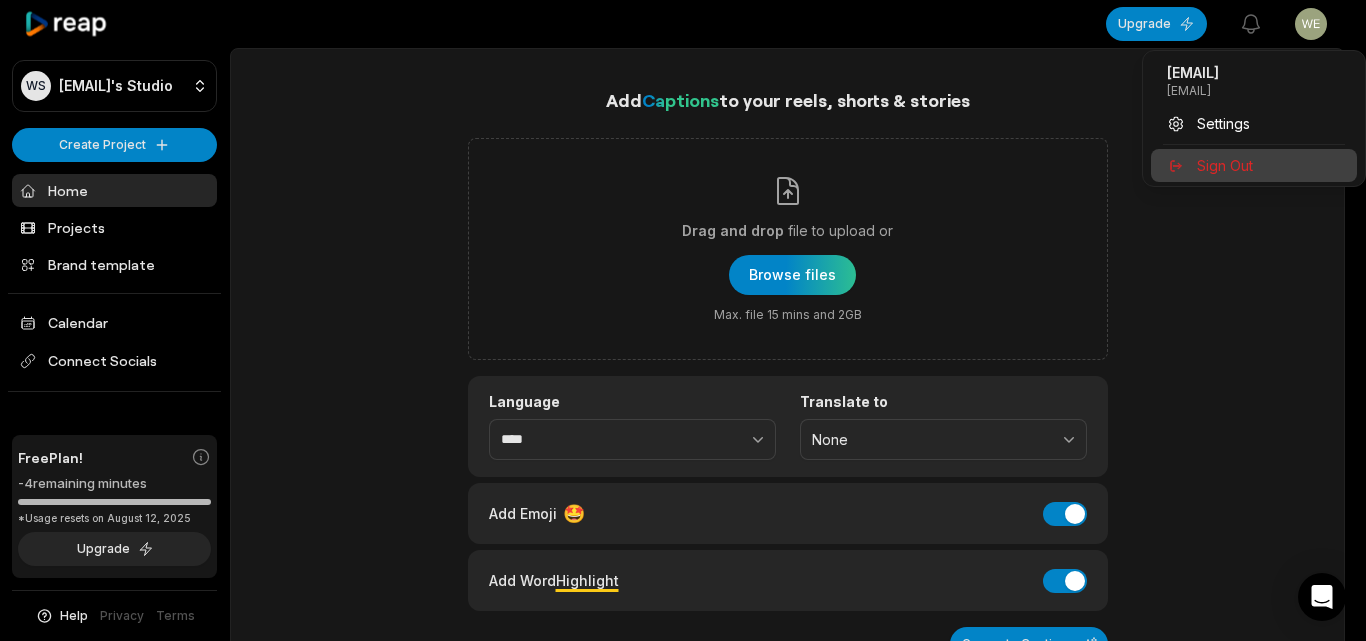 click on "Sign Out" at bounding box center [1254, 165] 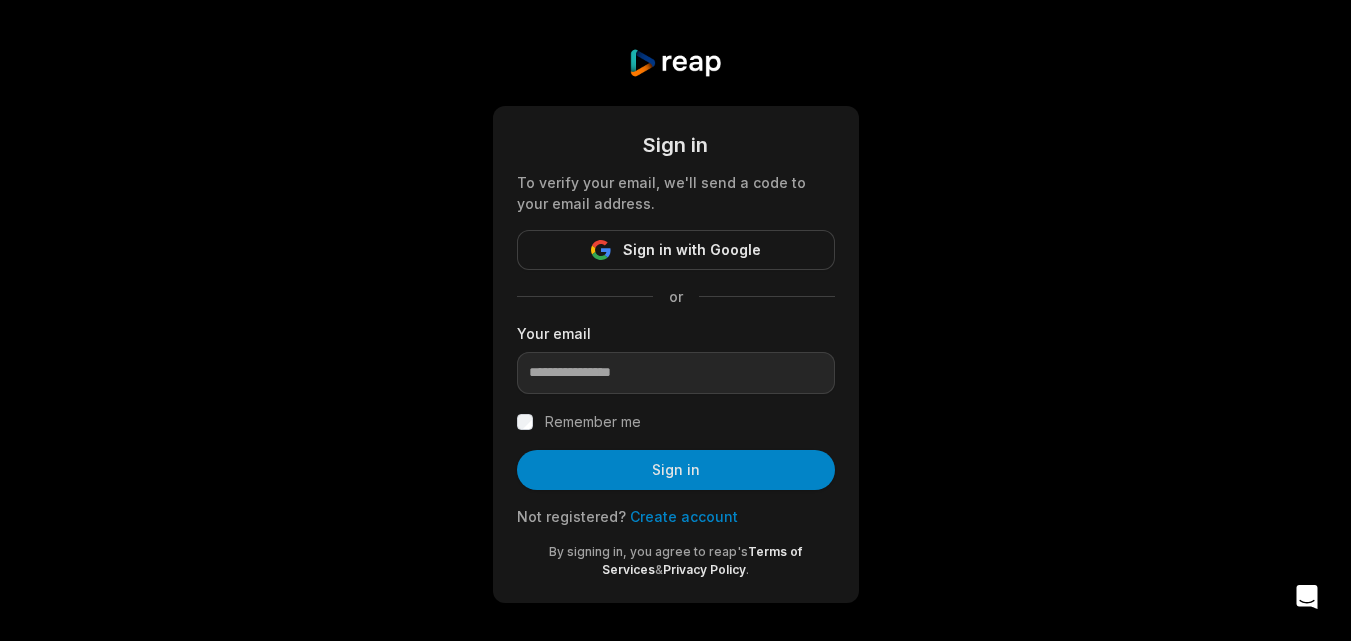 click on "Sign in To verify your email, we'll send a code to your email address. Sign in with Google or Your email Remember me Sign in Not registered?   Create account By signing in, you agree to reap's  Terms of Services  &  Privacy Policy ." at bounding box center [676, 354] 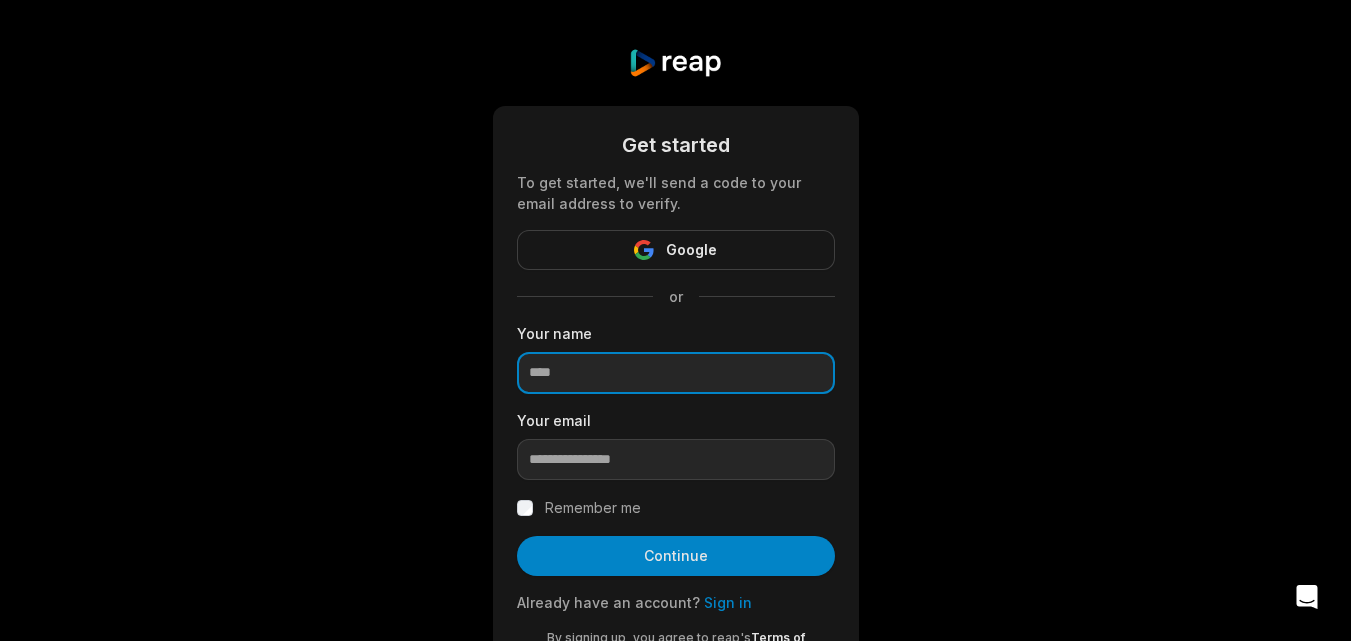 click at bounding box center [676, 373] 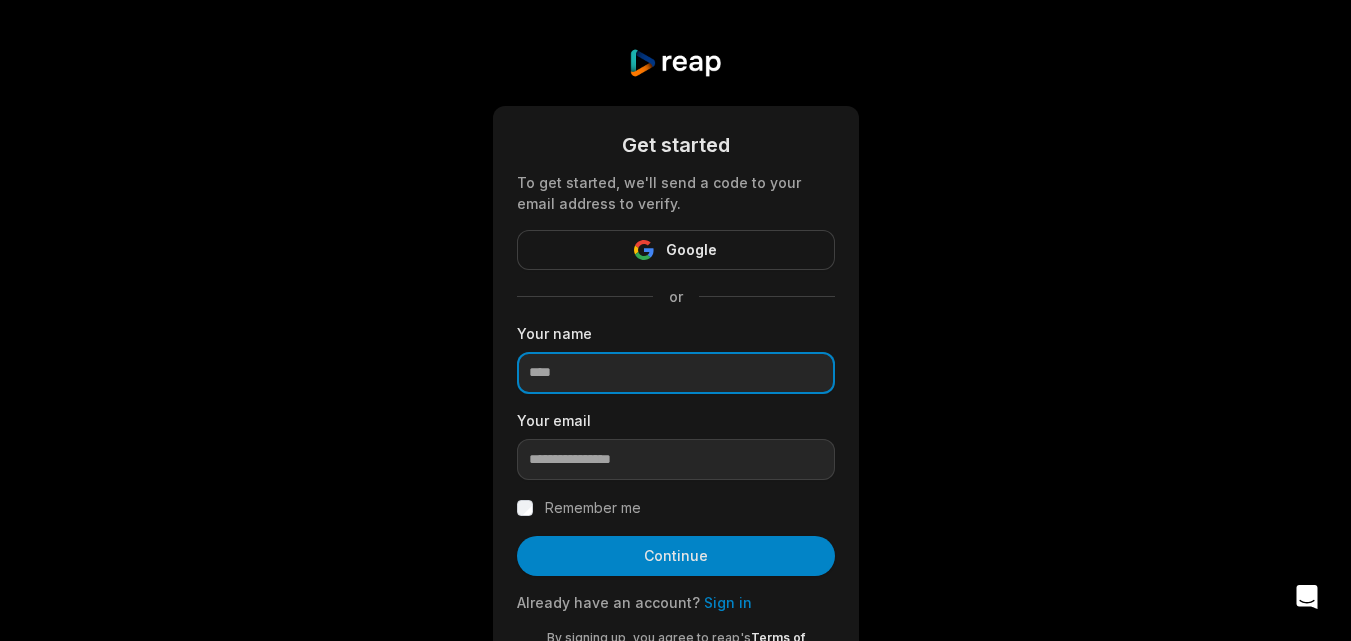 paste on "**********" 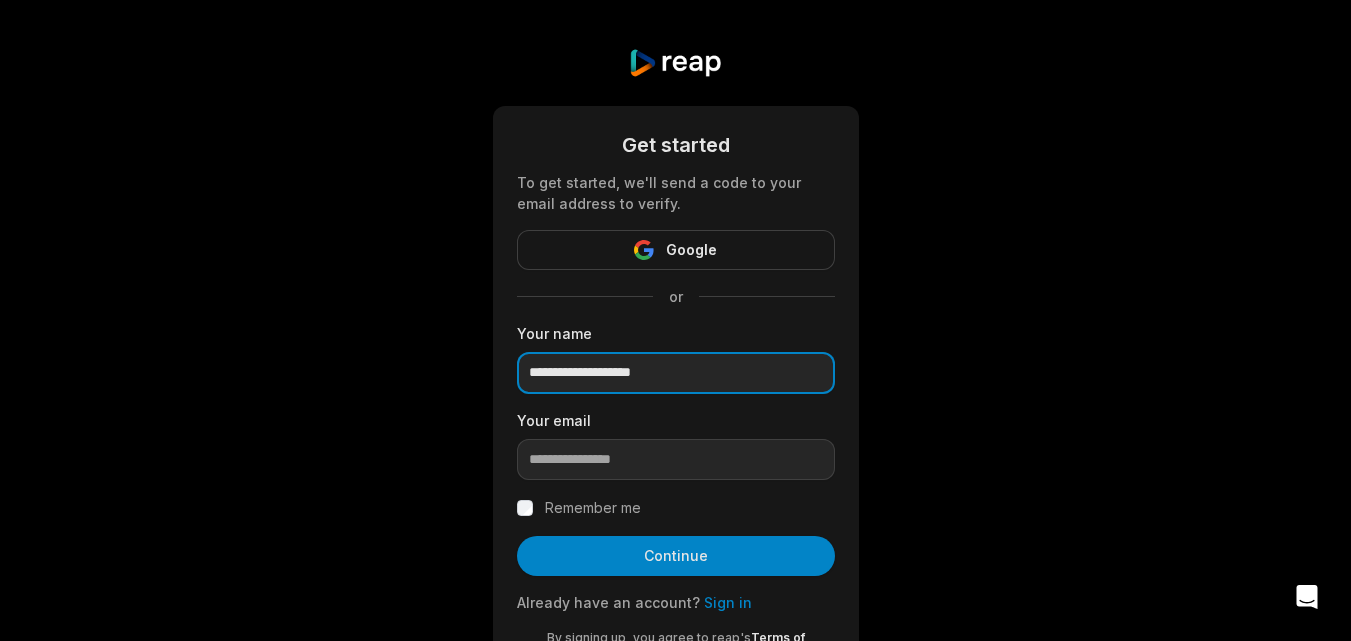 type on "**********" 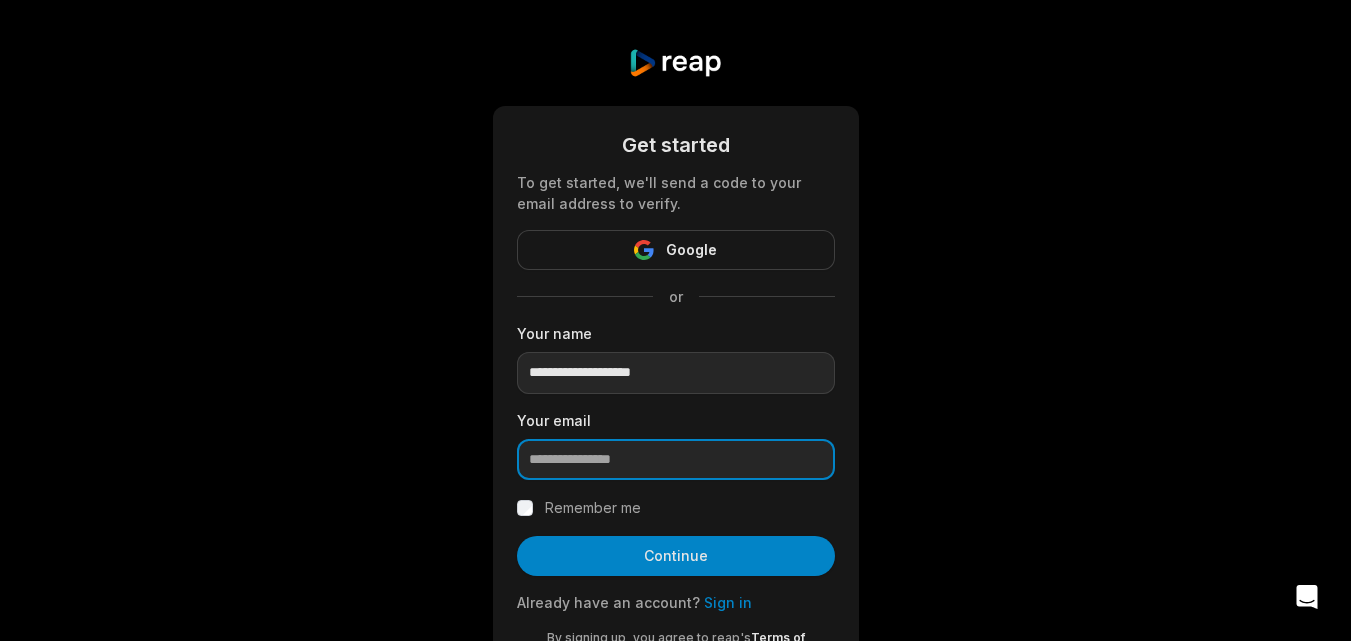 click at bounding box center (676, 460) 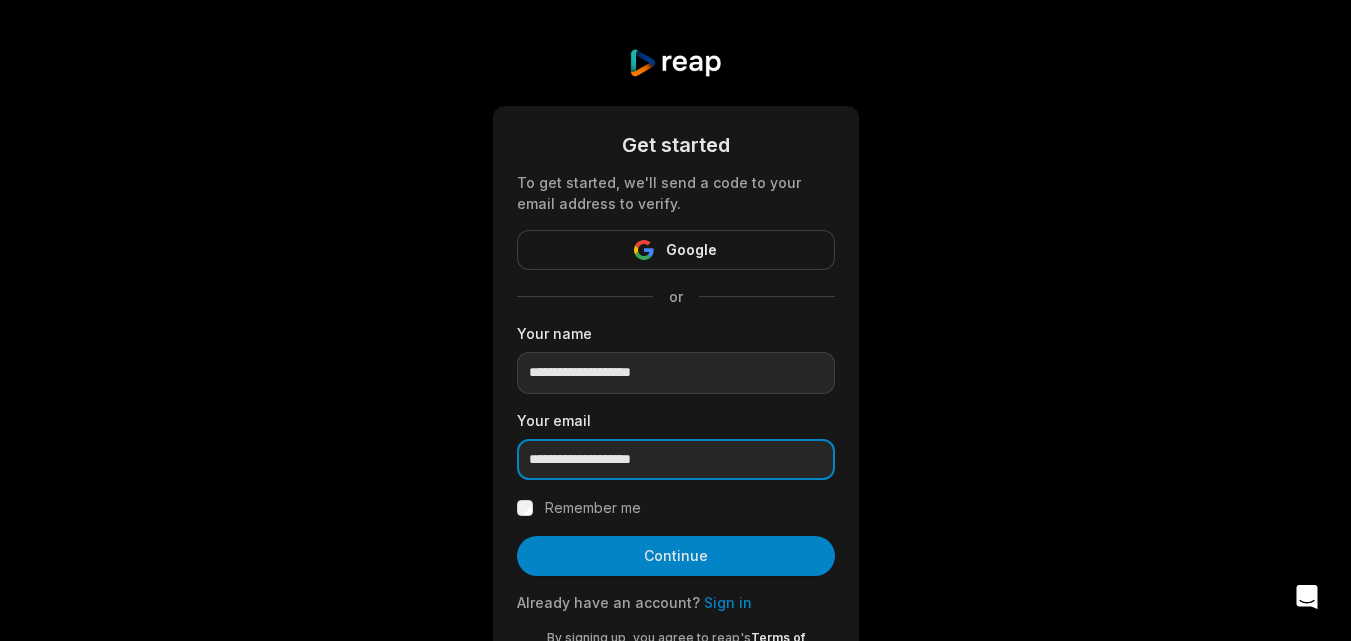 type on "**********" 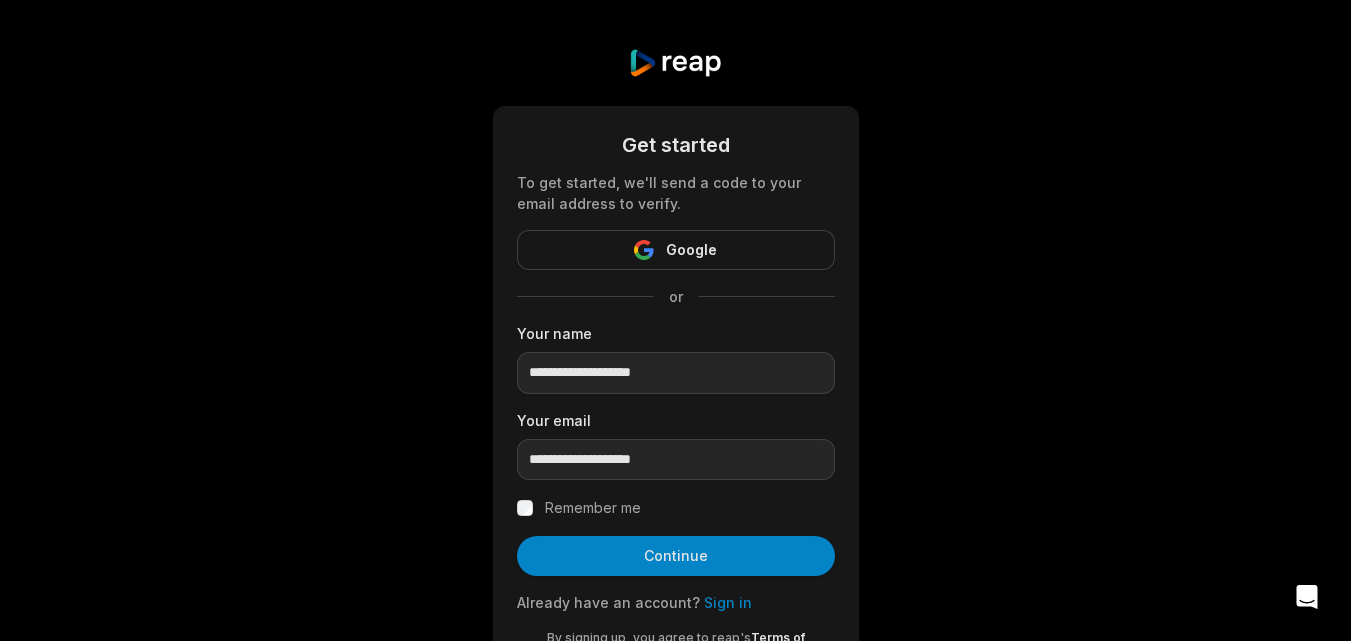 click on "Remember me" at bounding box center [593, 508] 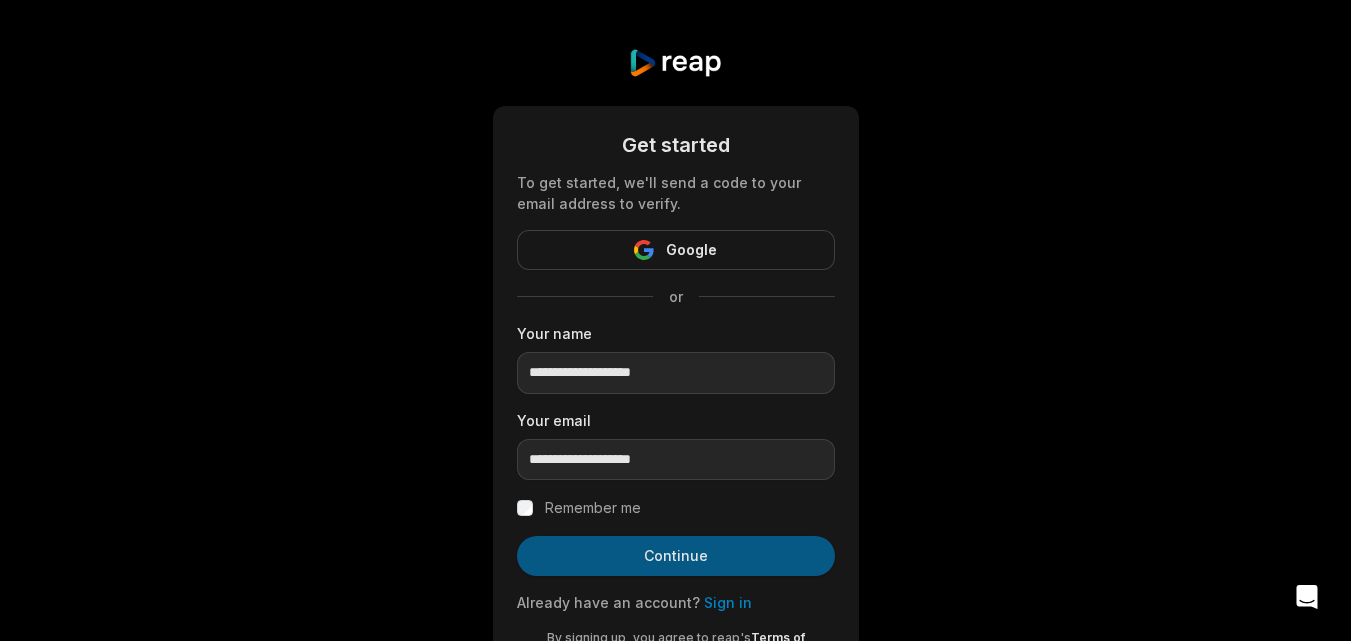 drag, startPoint x: 642, startPoint y: 546, endPoint x: 656, endPoint y: 529, distance: 22.022715 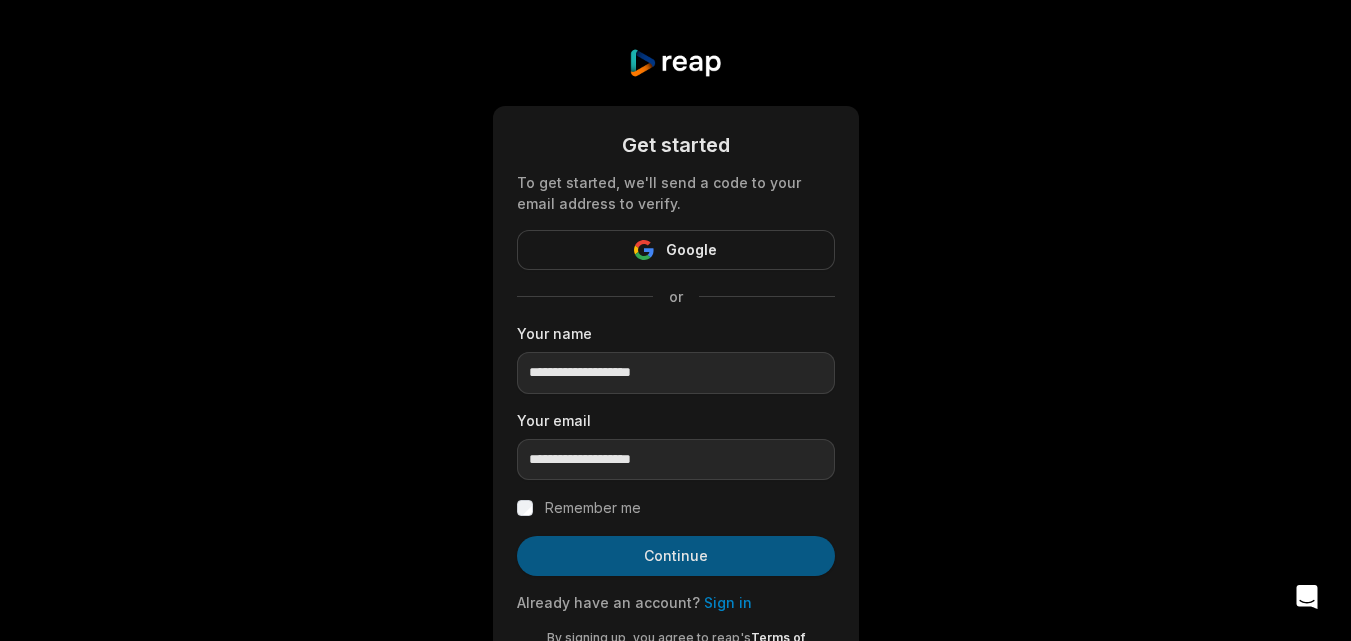 click on "Continue" at bounding box center (676, 556) 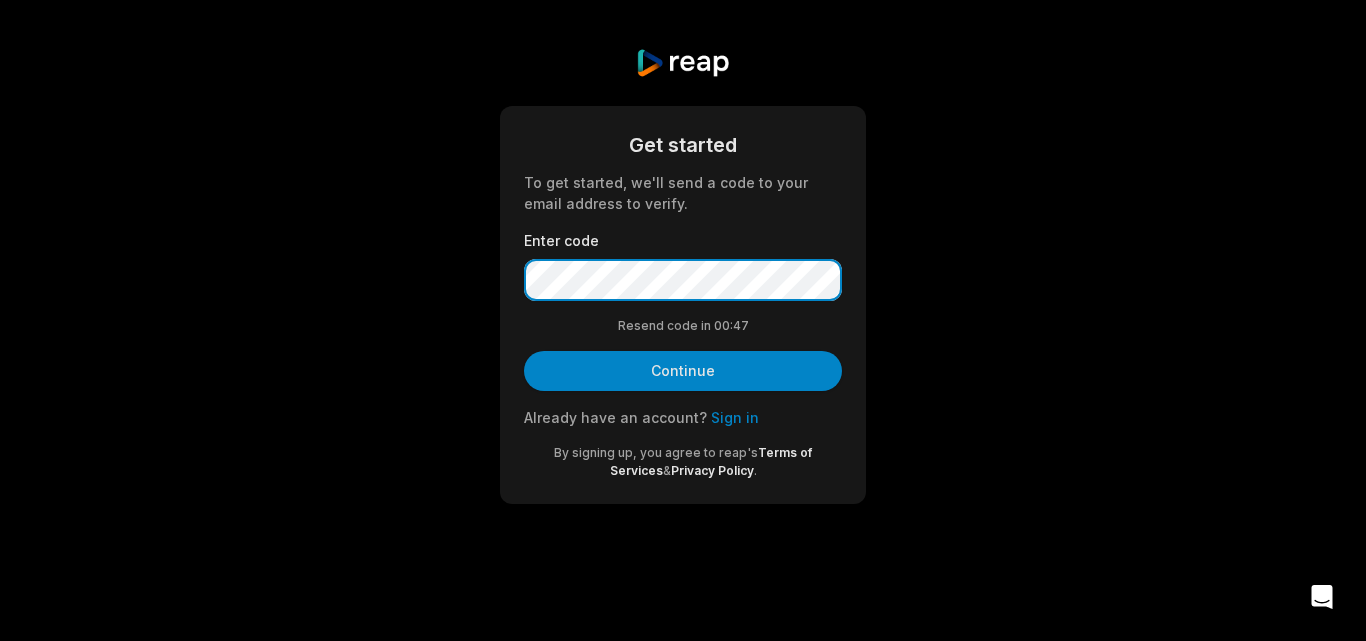 click on "Continue" at bounding box center (683, 371) 